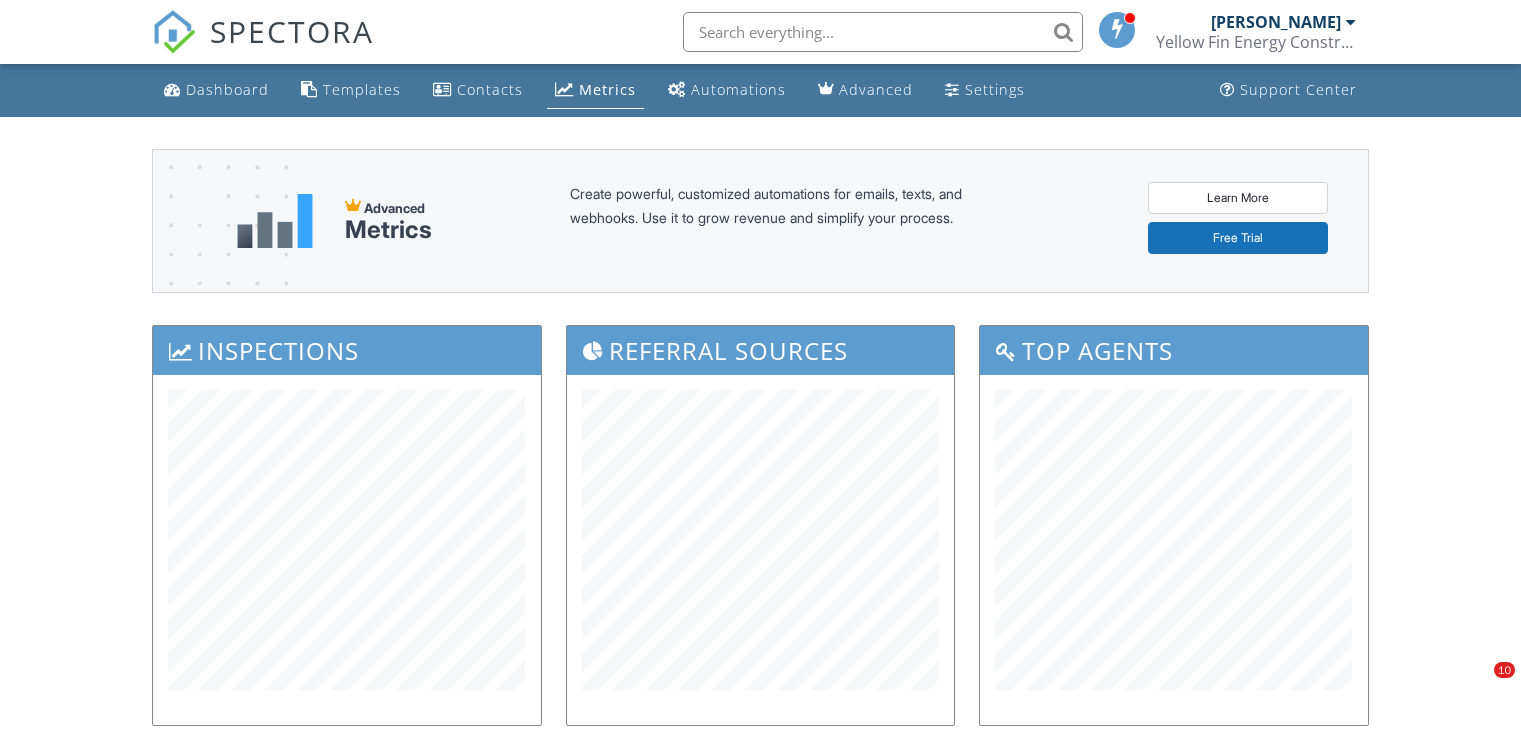 scroll, scrollTop: 731, scrollLeft: 0, axis: vertical 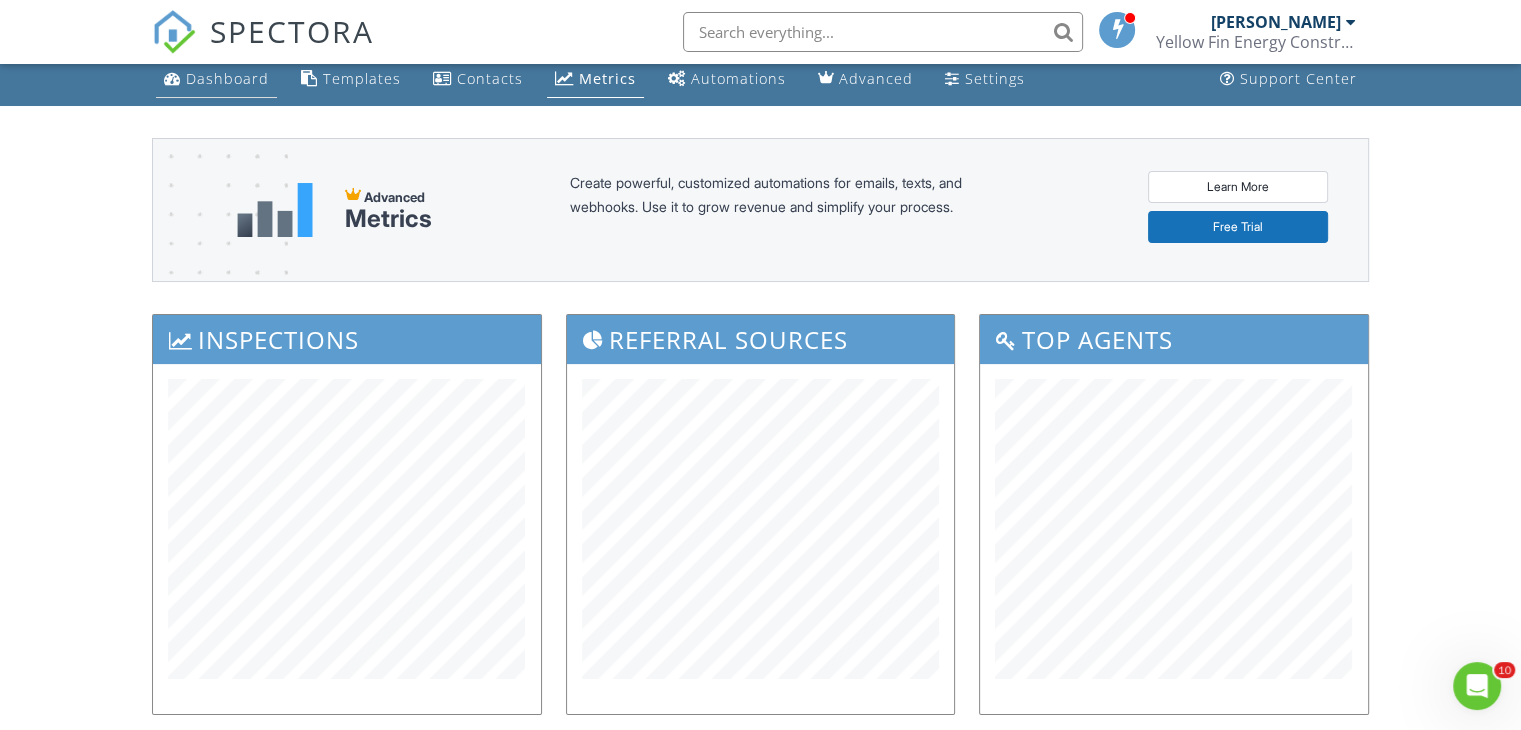 click on "Dashboard" at bounding box center (227, 78) 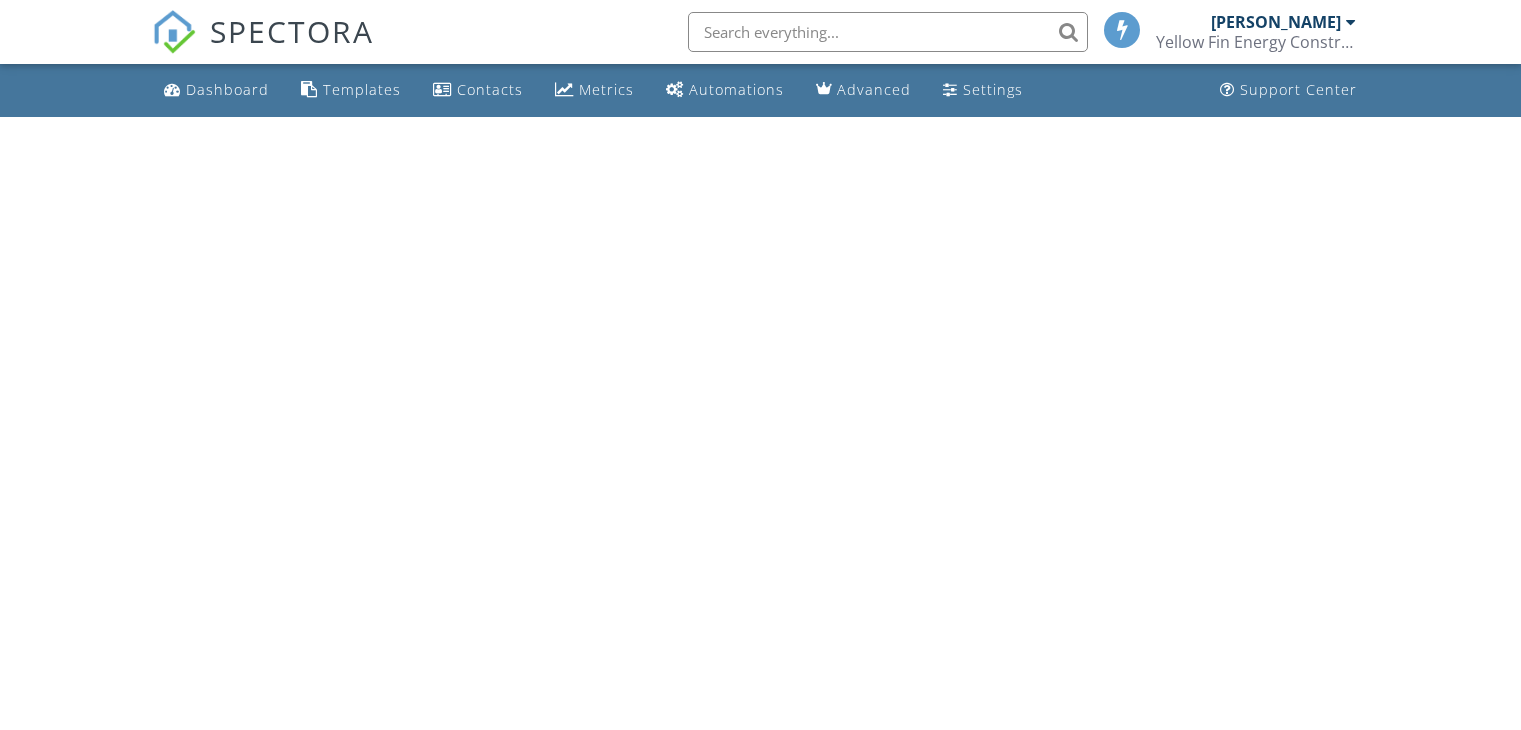 scroll, scrollTop: 0, scrollLeft: 0, axis: both 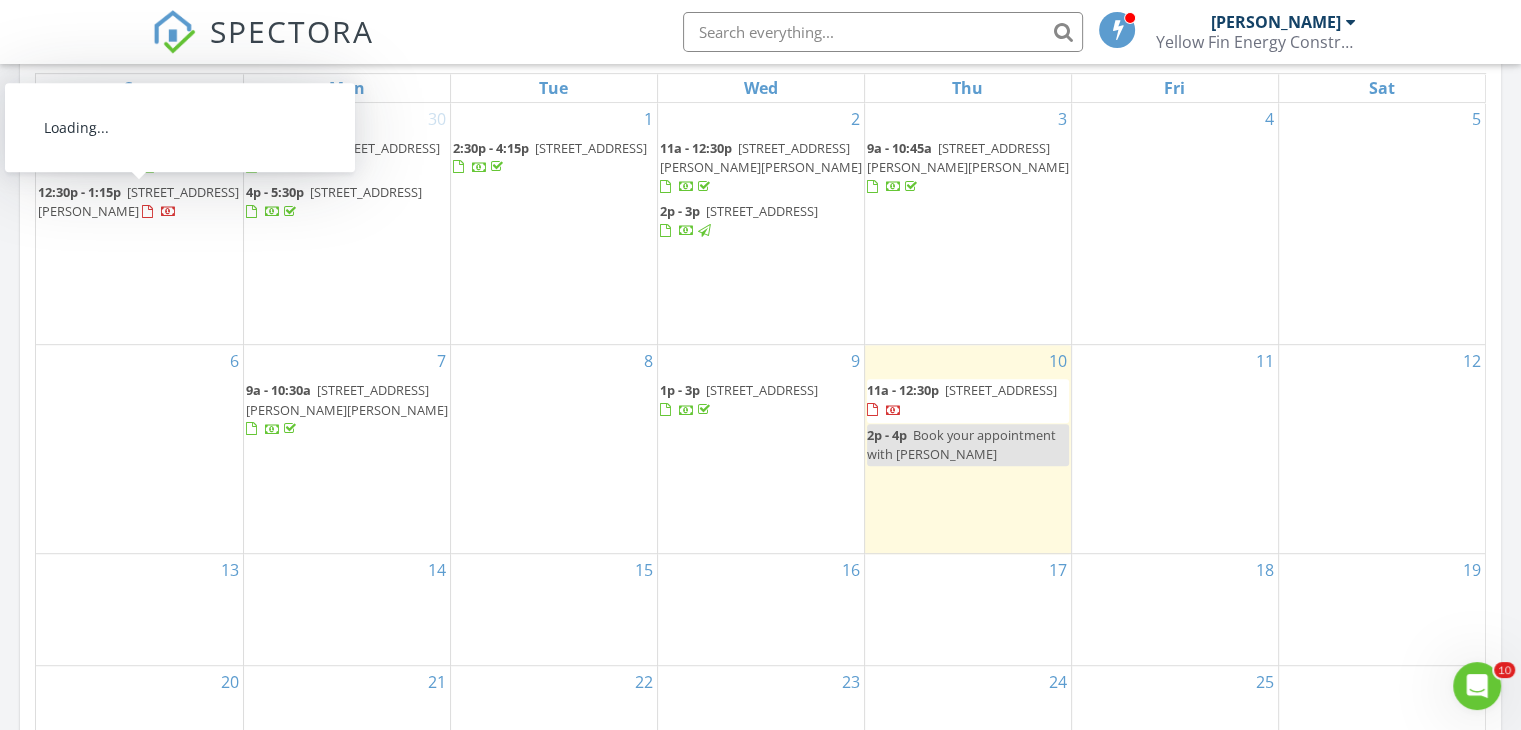 click on "806 Bollinger Ln, Morgan City 70380" at bounding box center [138, 201] 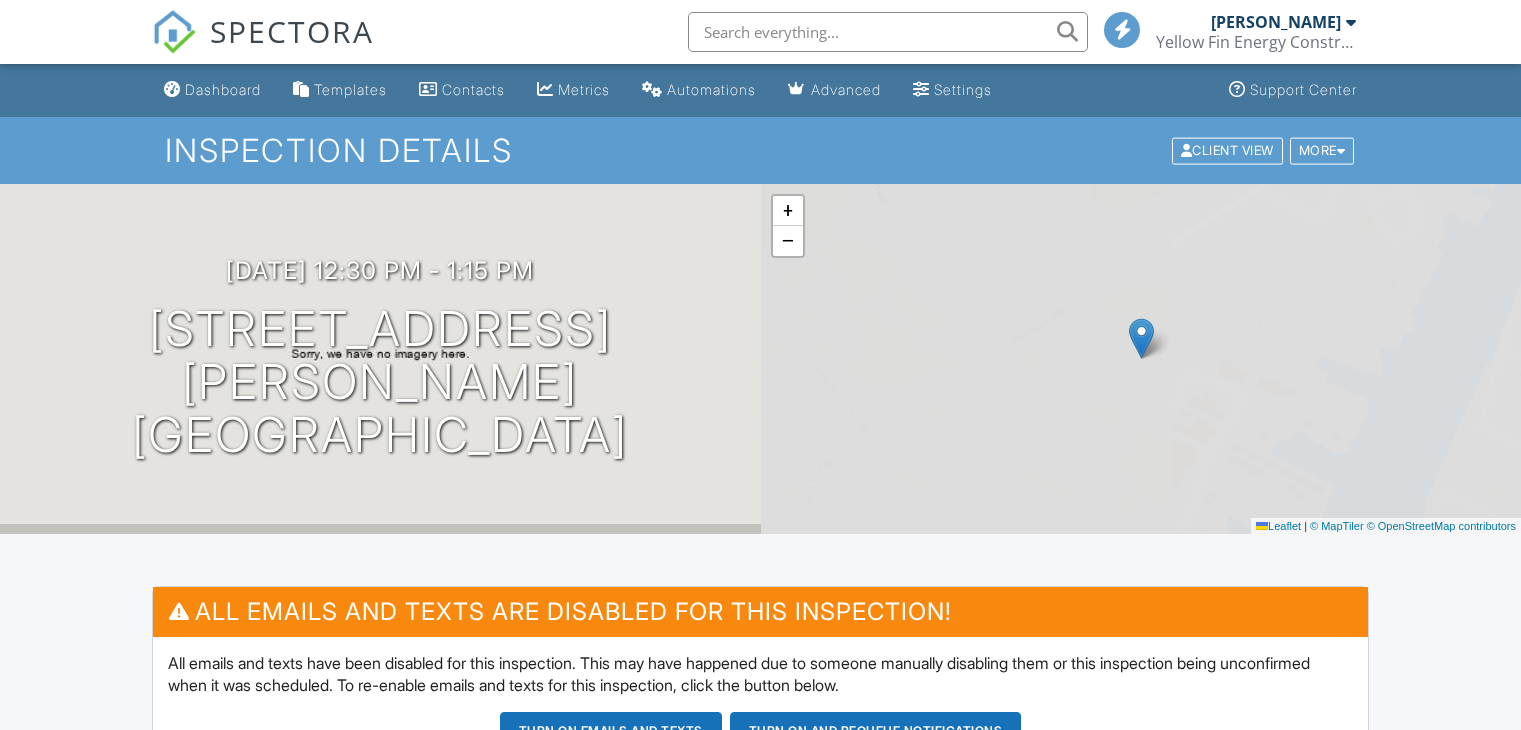 scroll, scrollTop: 0, scrollLeft: 0, axis: both 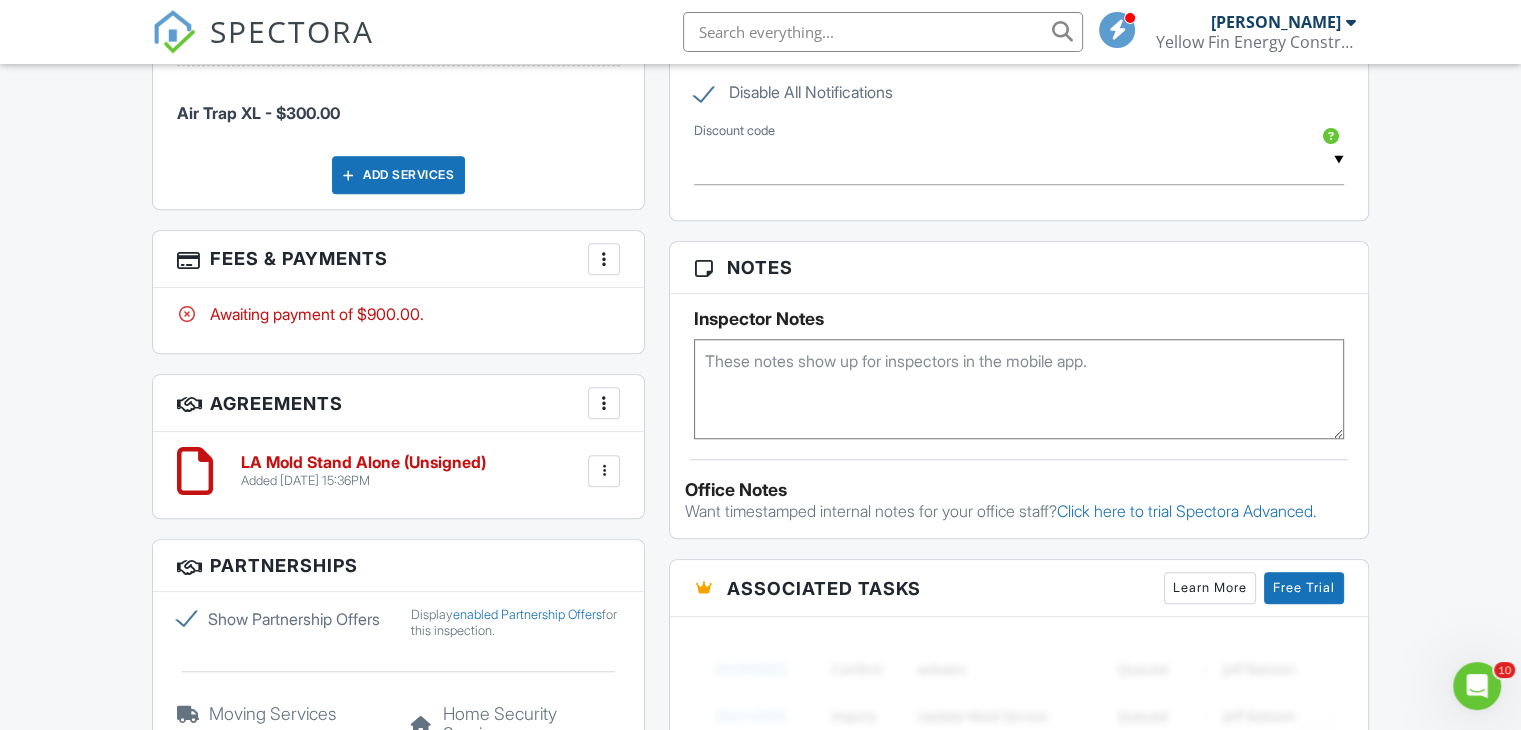 drag, startPoint x: 1526, startPoint y: 60, endPoint x: 1518, endPoint y: 421, distance: 361.08862 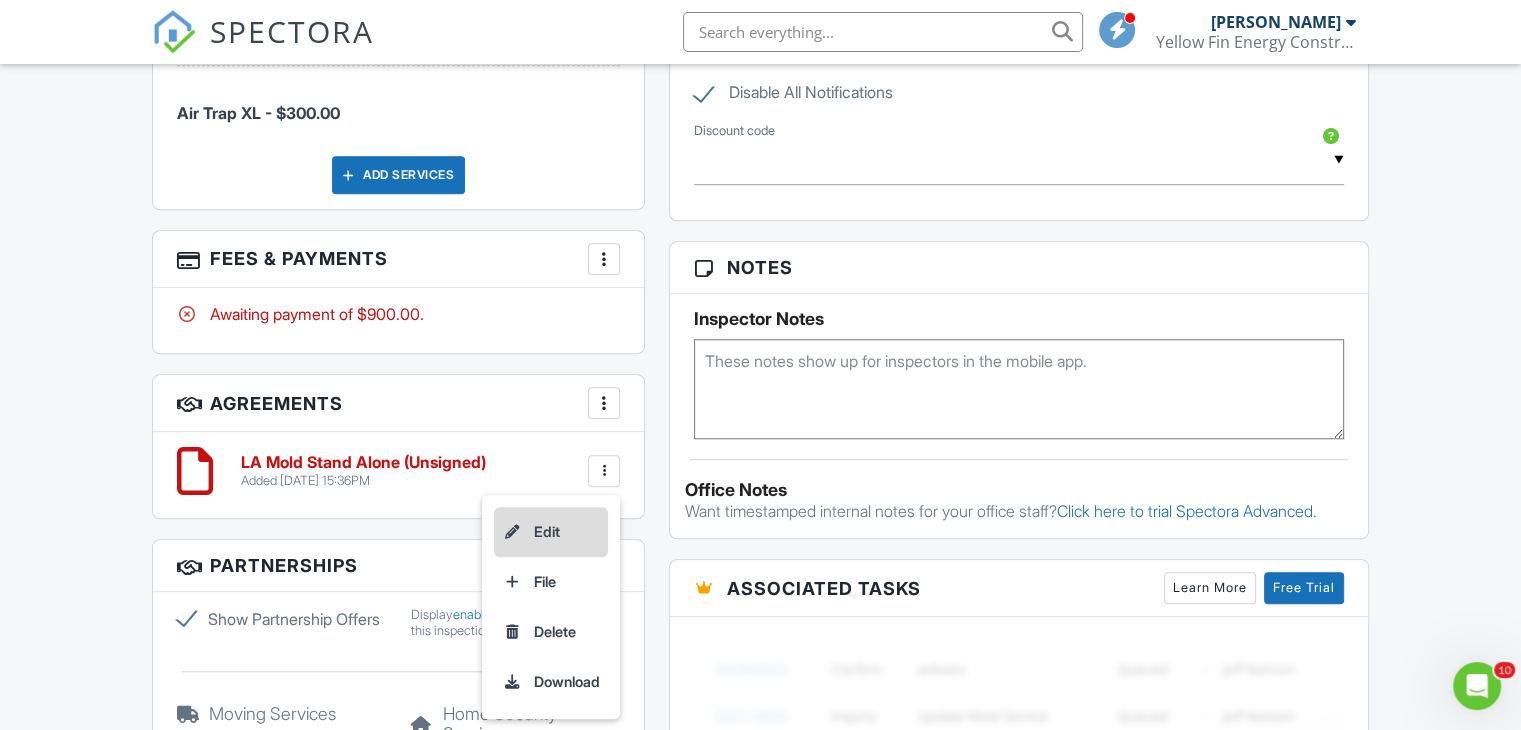click on "Edit" at bounding box center [551, 532] 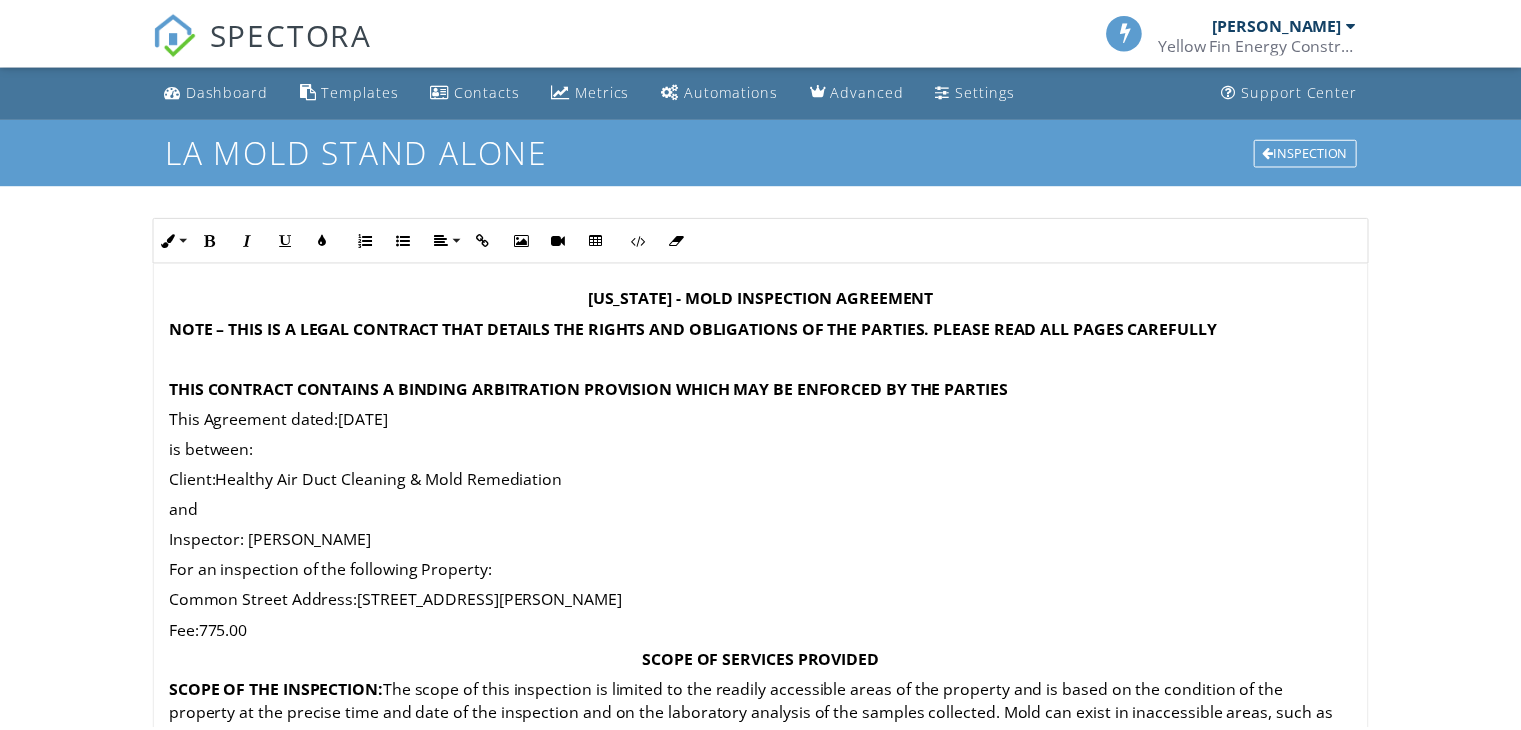 scroll, scrollTop: 0, scrollLeft: 0, axis: both 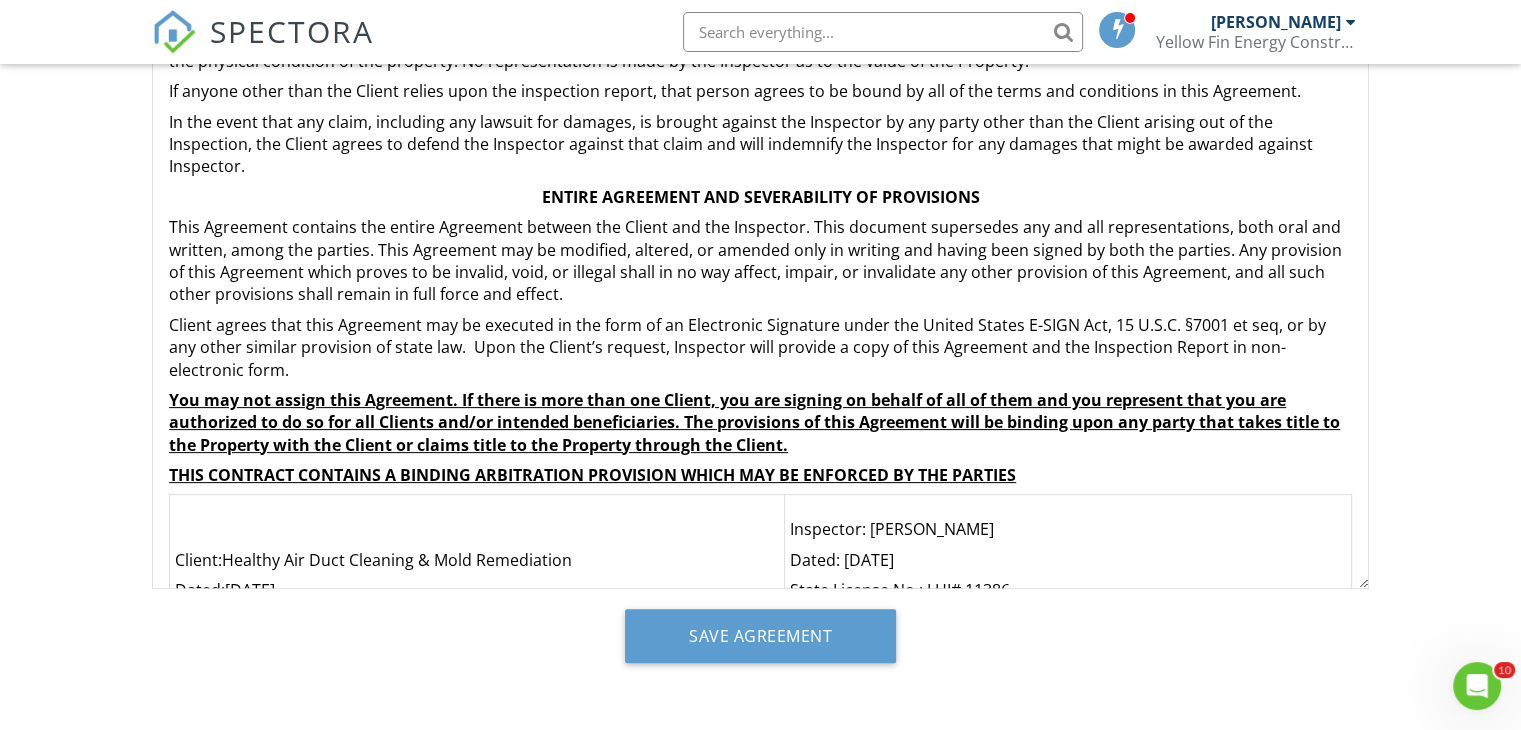 drag, startPoint x: 1369, startPoint y: 413, endPoint x: 1355, endPoint y: 553, distance: 140.69826 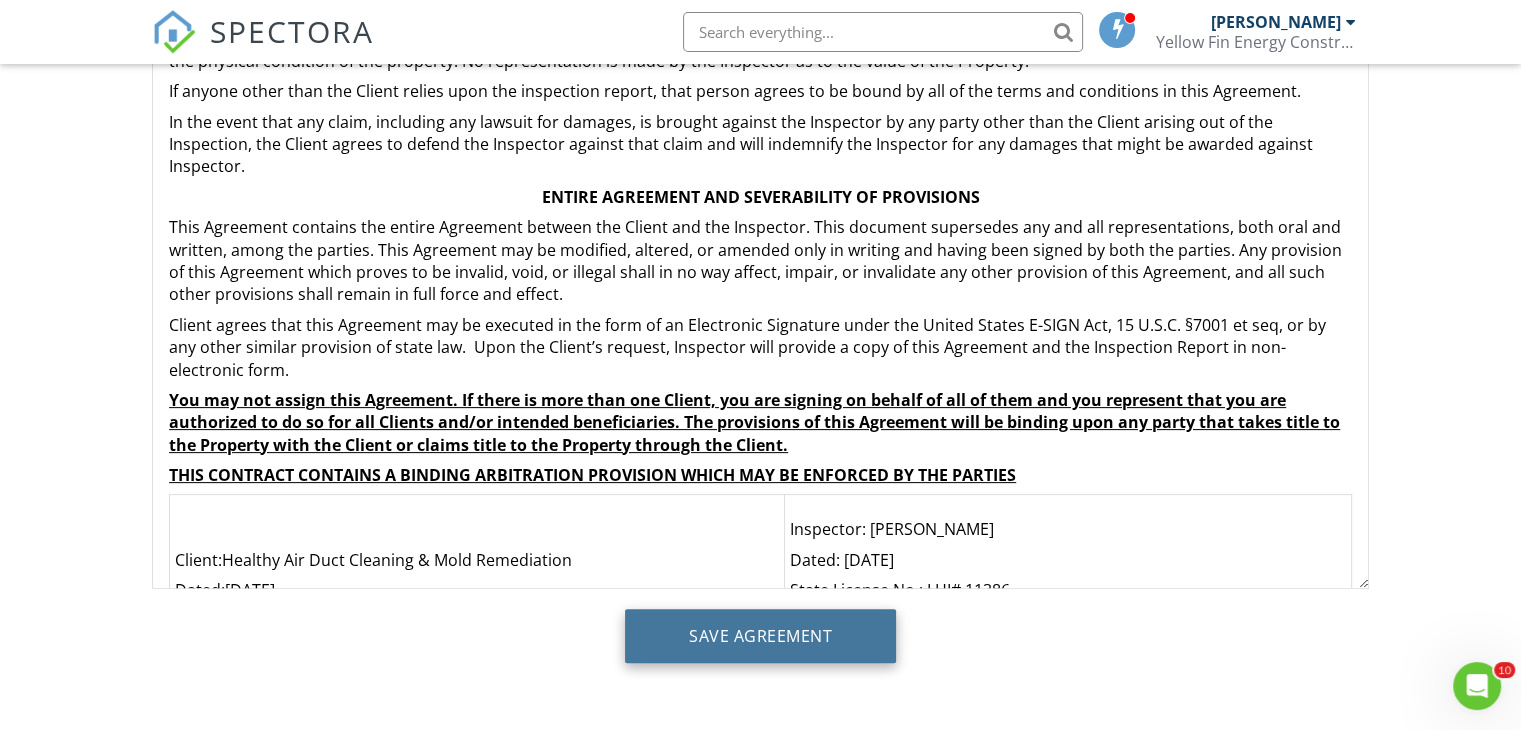 click on "Save Agreement" at bounding box center (760, 636) 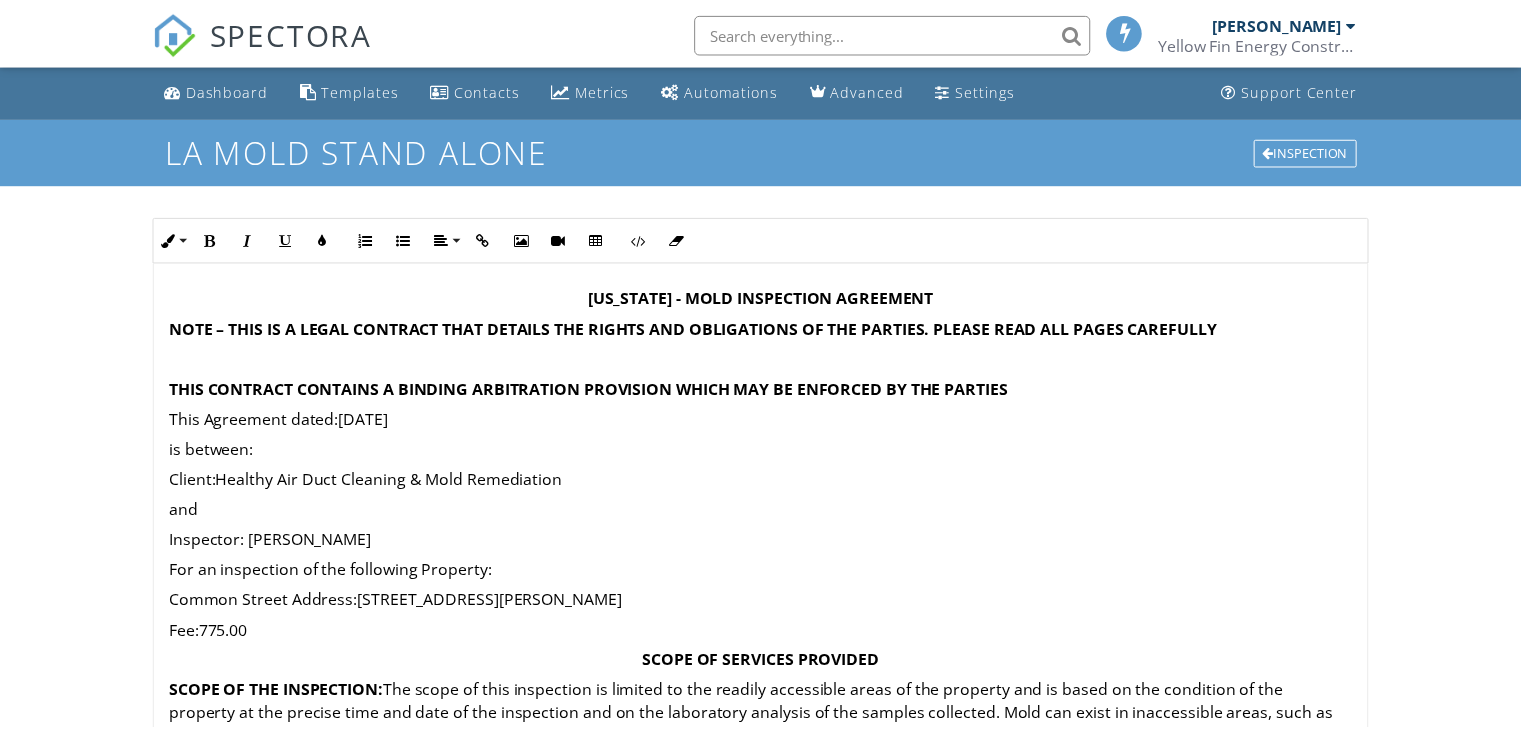 scroll, scrollTop: 0, scrollLeft: 0, axis: both 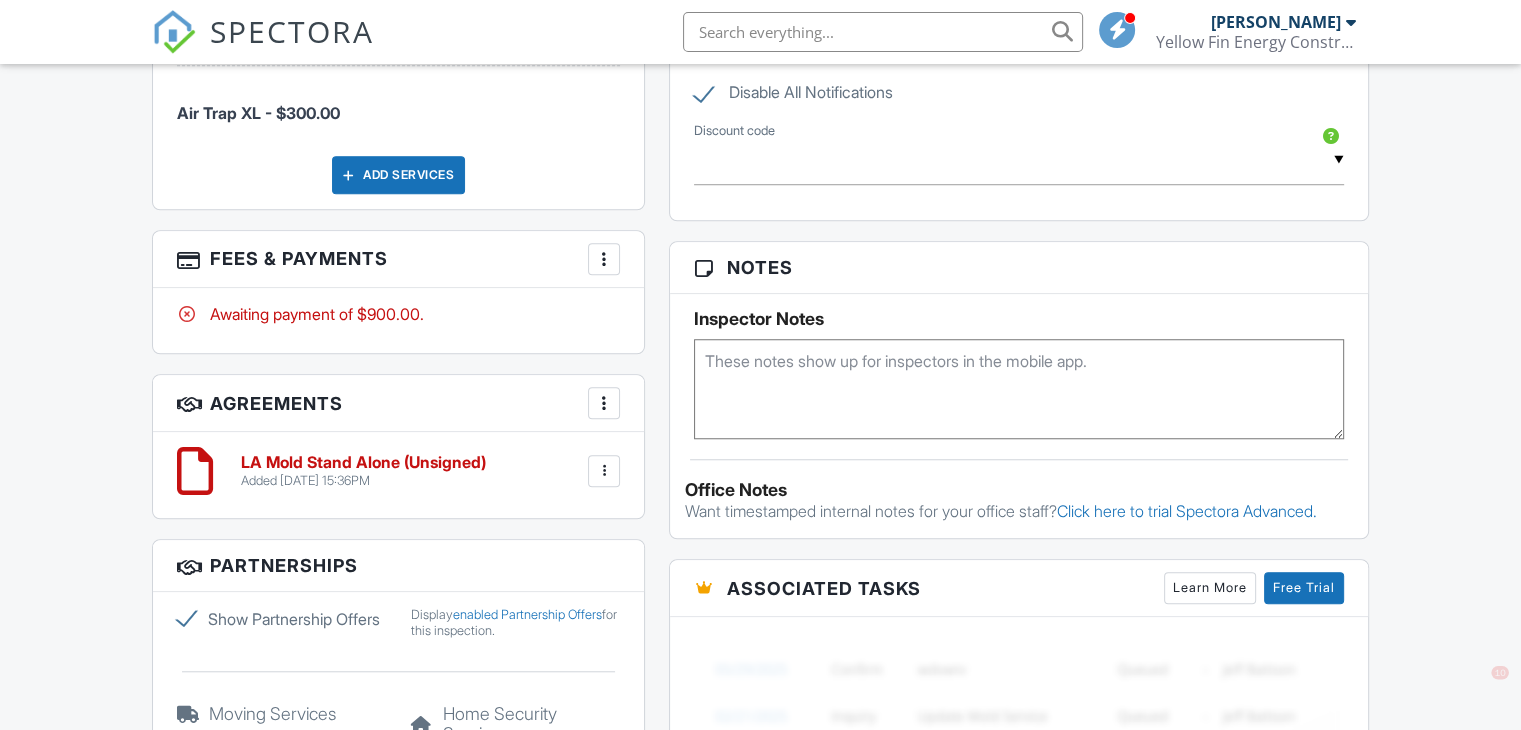 click at bounding box center [604, 259] 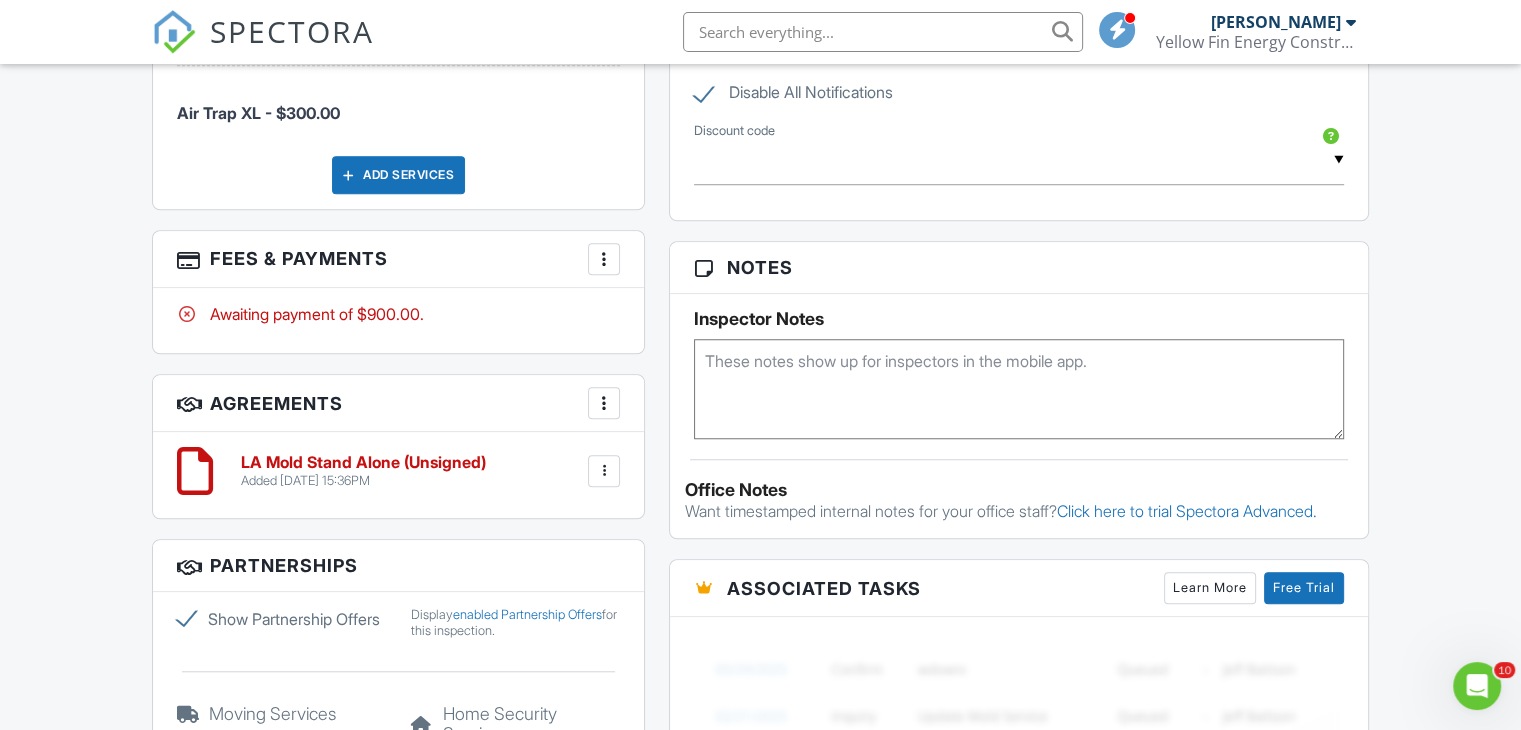 scroll, scrollTop: 0, scrollLeft: 0, axis: both 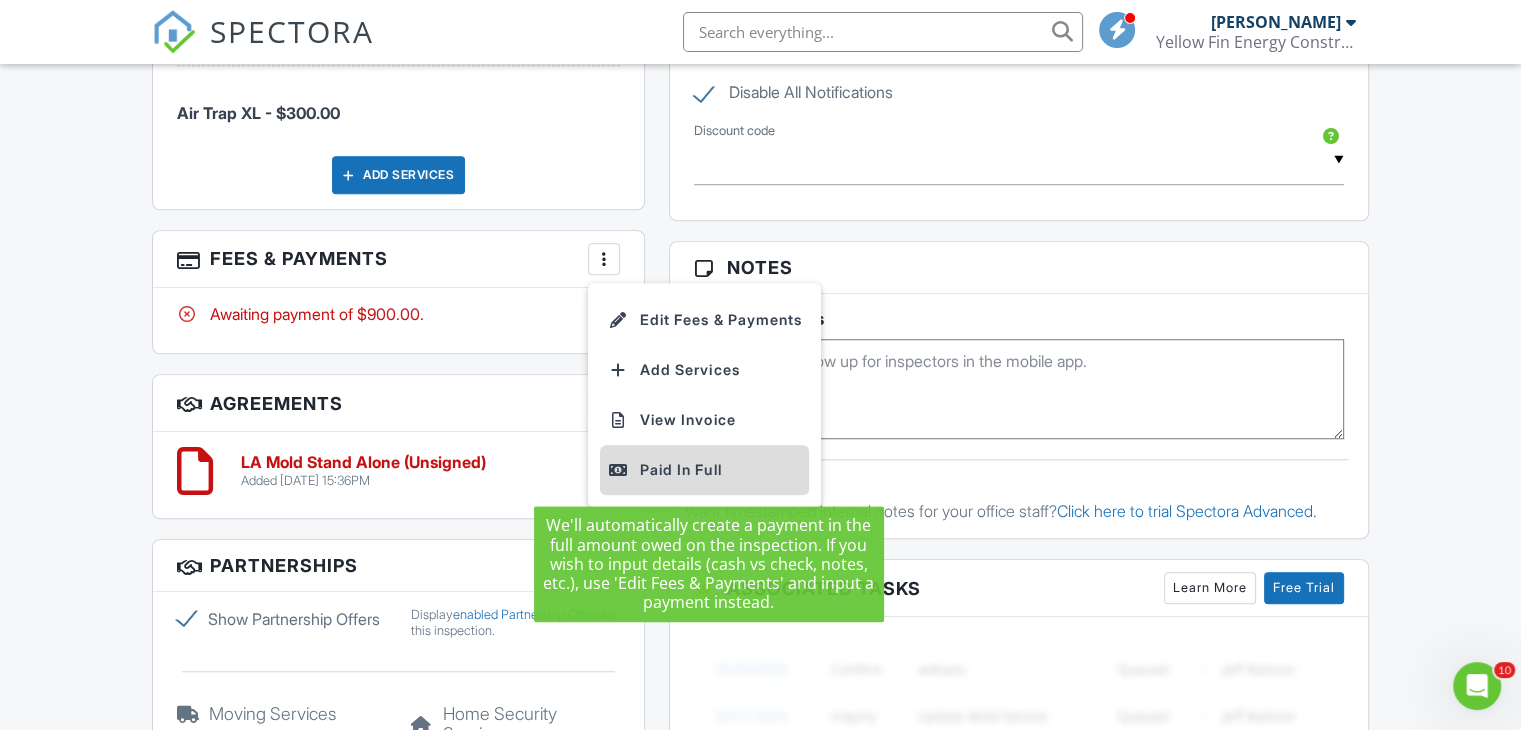 click on "Paid In Full" at bounding box center (704, 470) 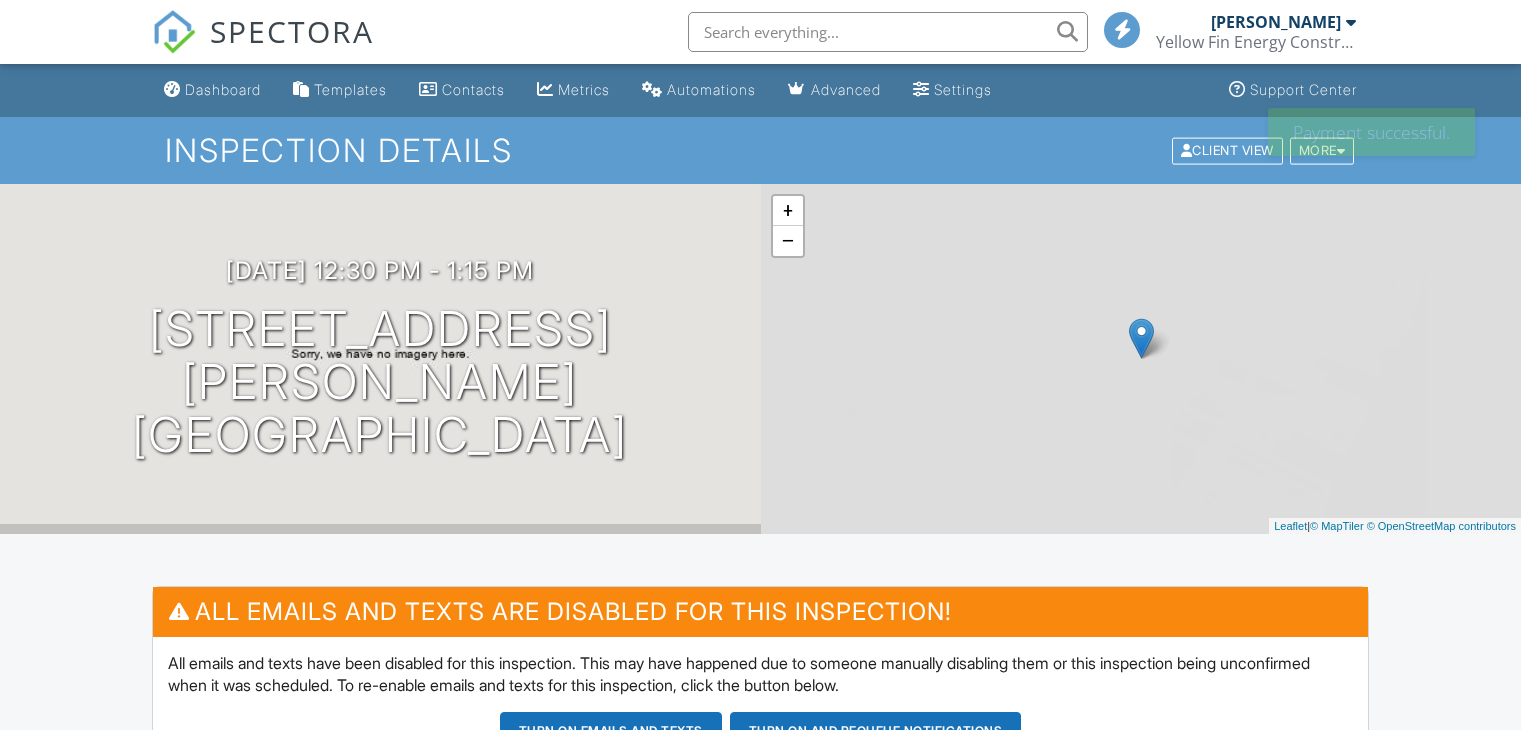 scroll, scrollTop: 0, scrollLeft: 0, axis: both 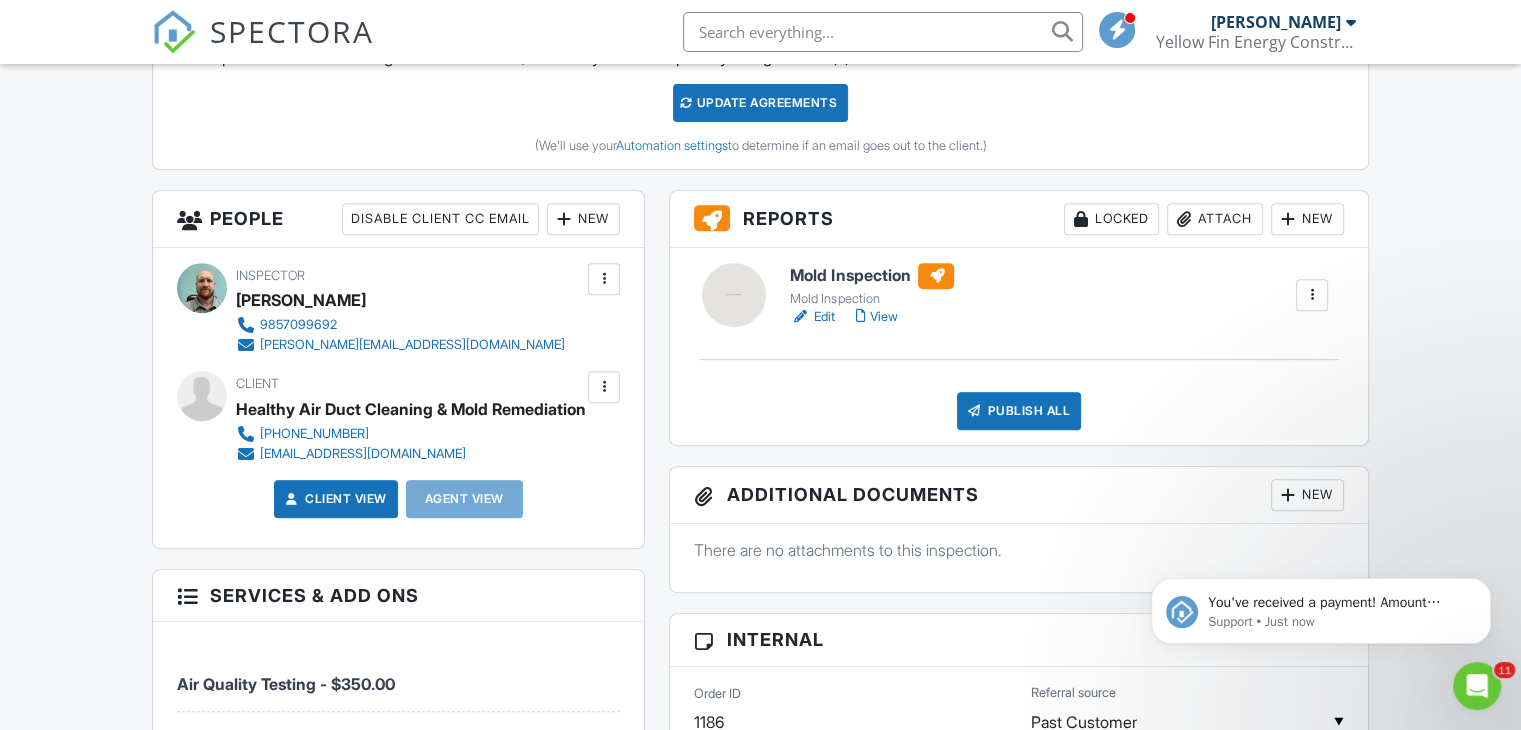 click on "Update Agreements" at bounding box center (760, 103) 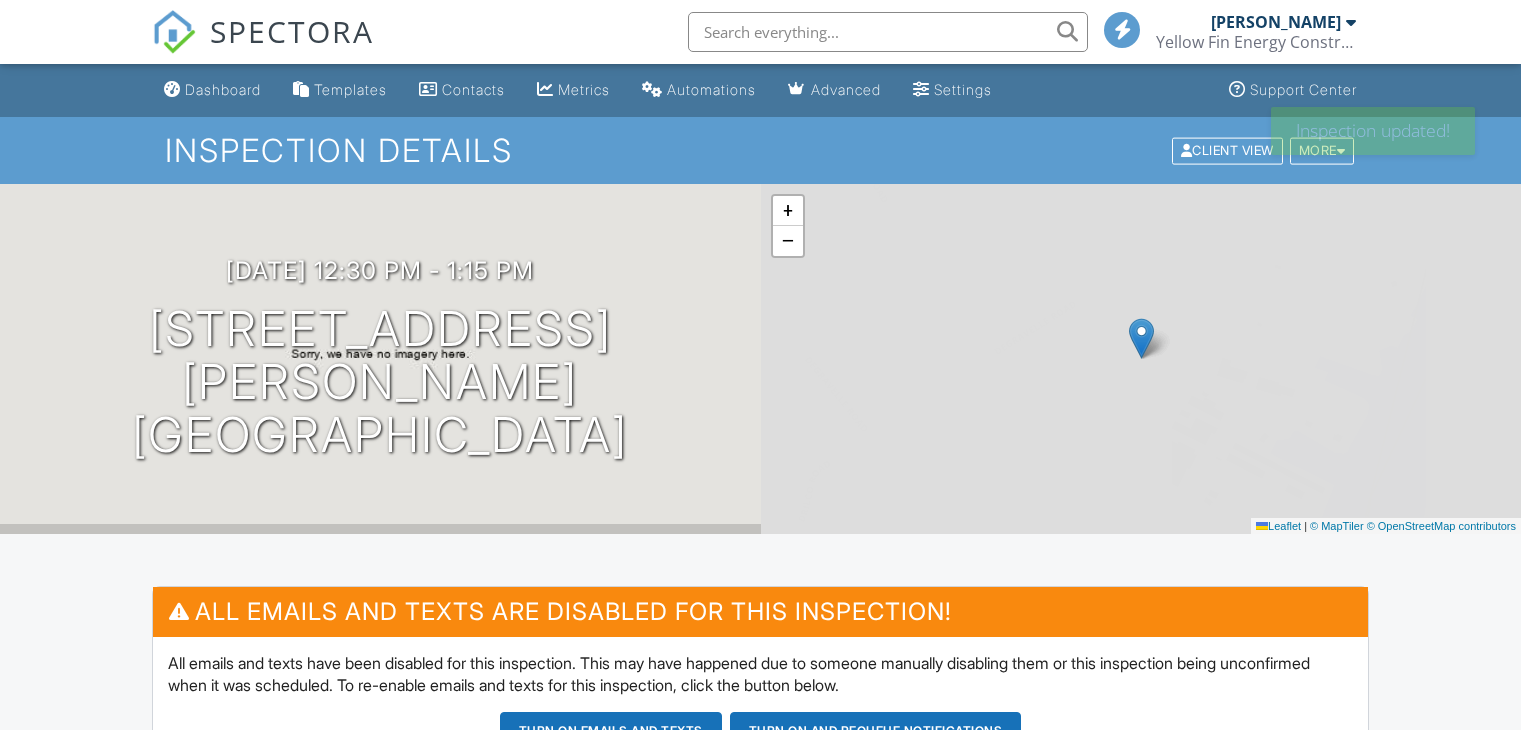 scroll, scrollTop: 0, scrollLeft: 0, axis: both 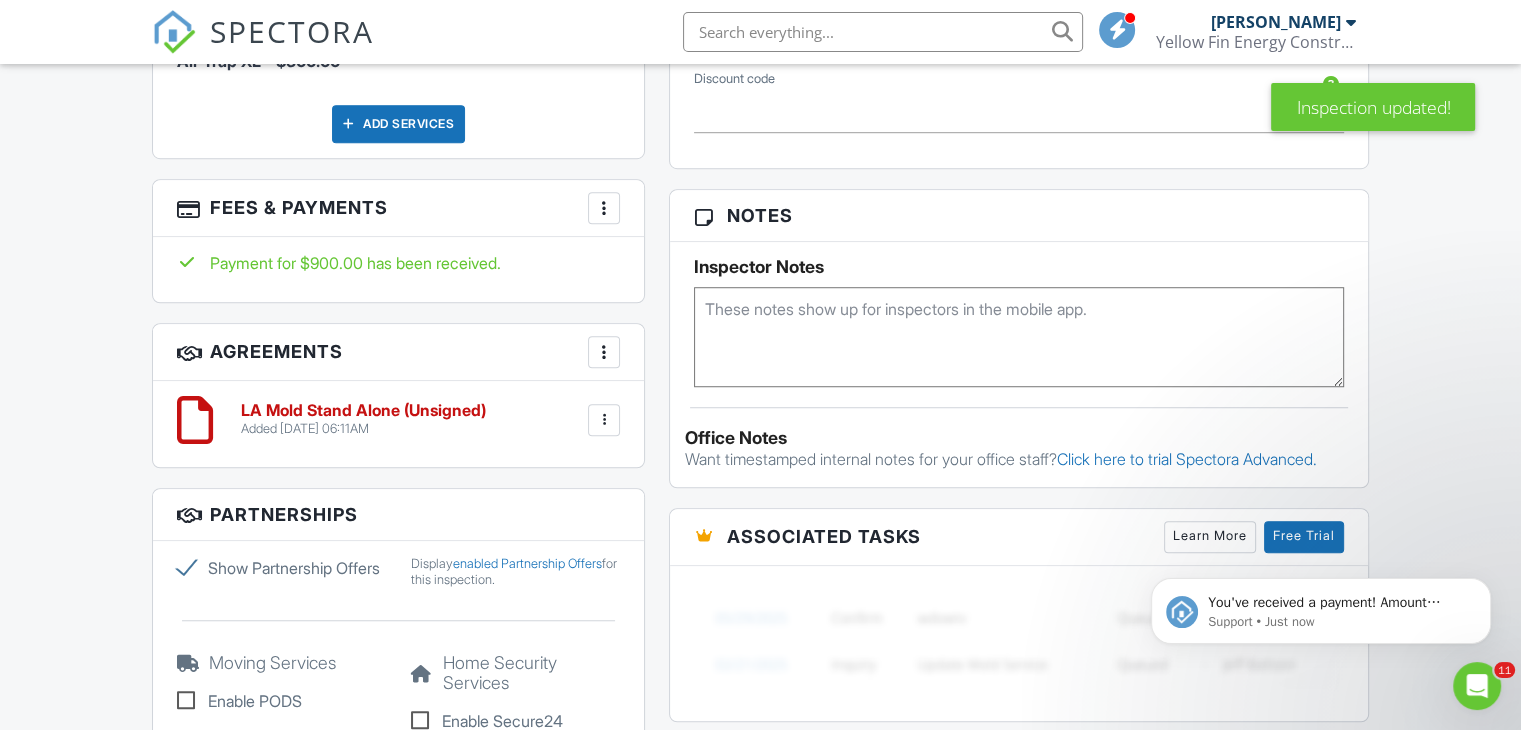 click at bounding box center (604, 420) 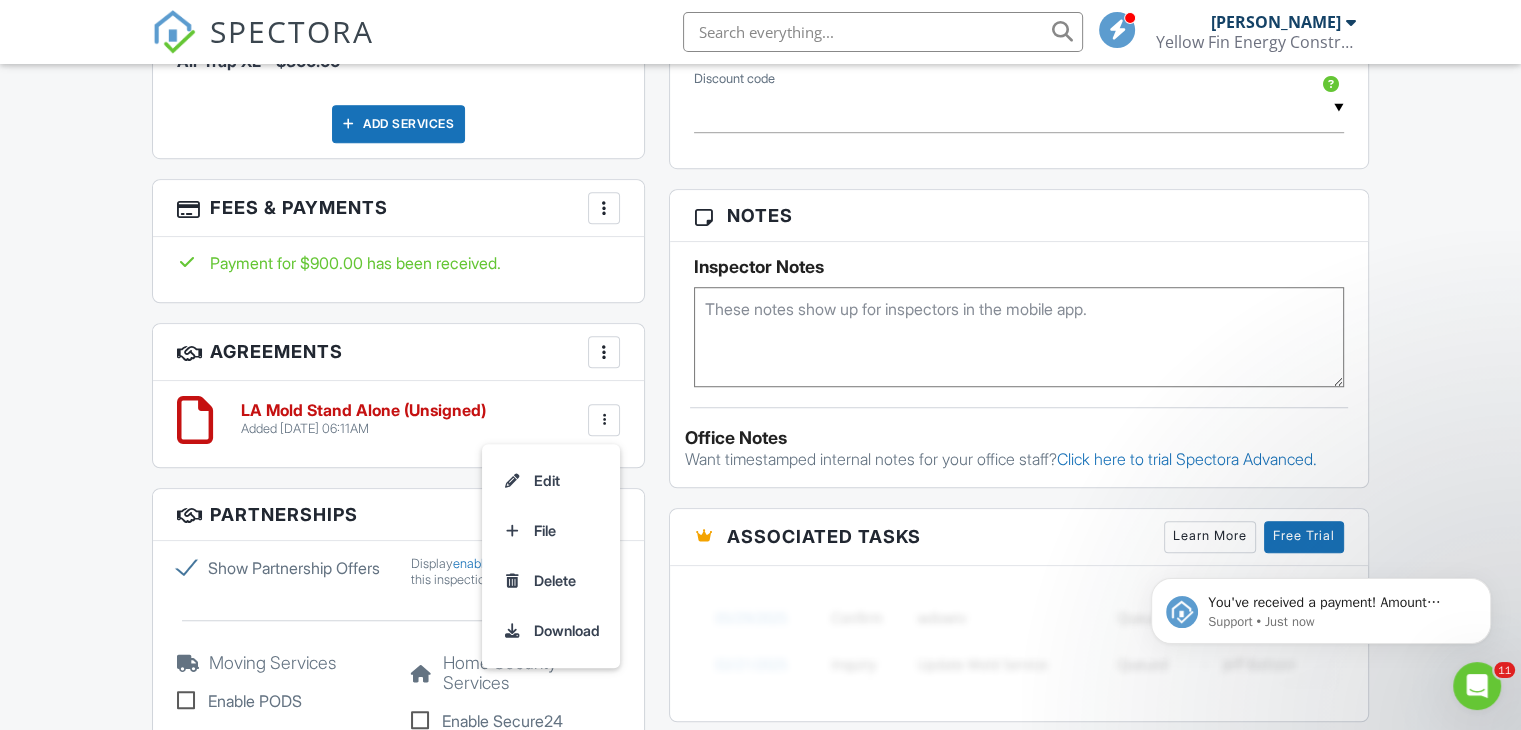 click at bounding box center (604, 420) 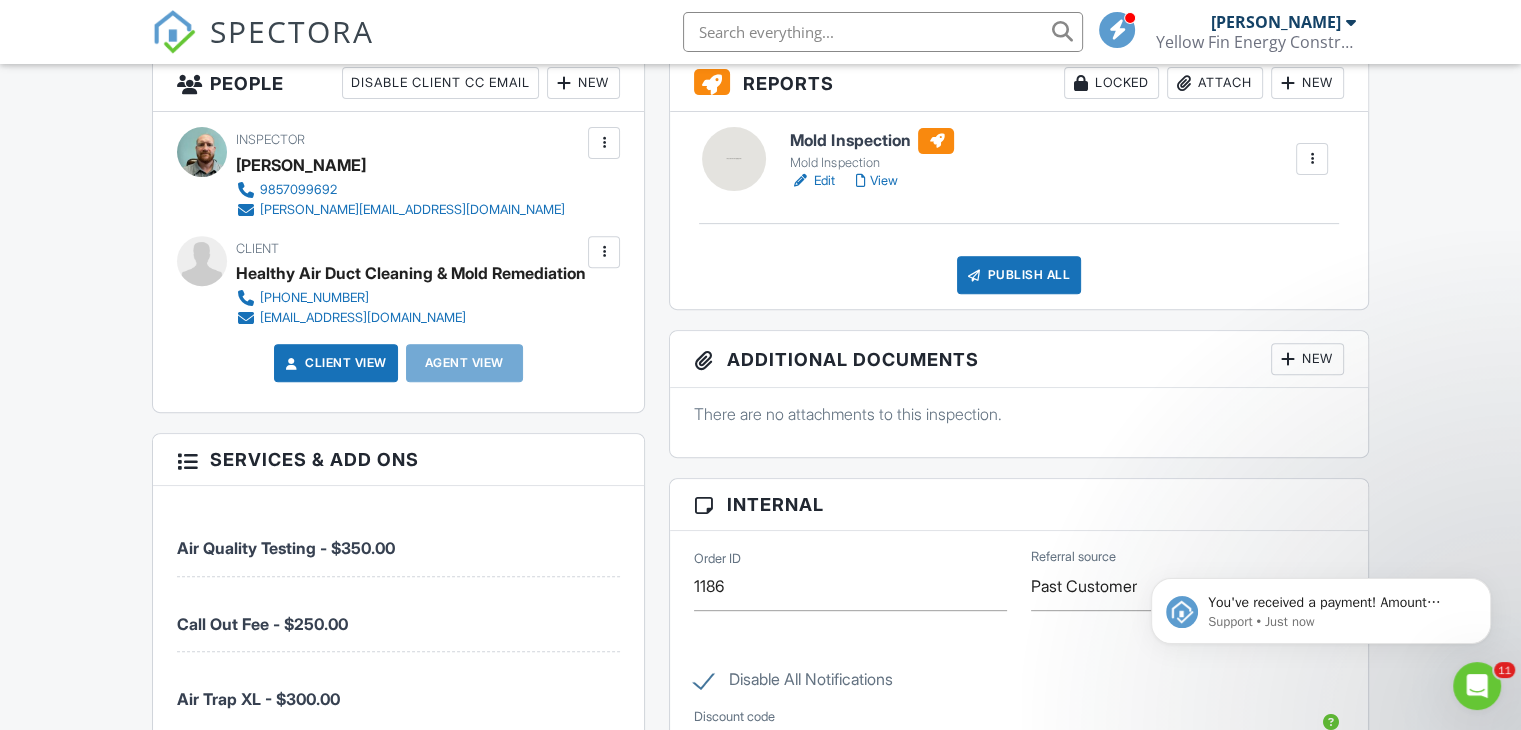 scroll, scrollTop: 109, scrollLeft: 0, axis: vertical 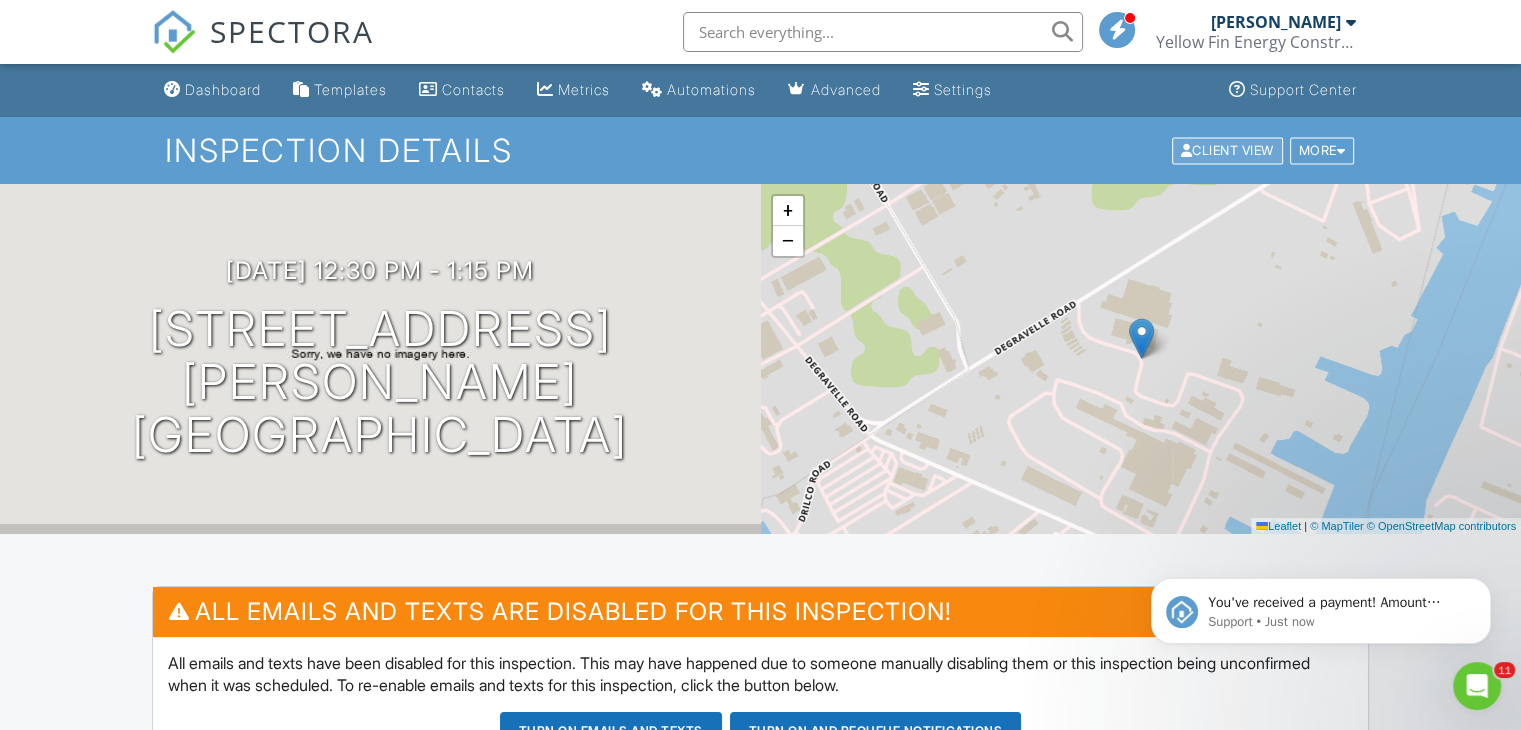 click on "Client View" at bounding box center (1227, 150) 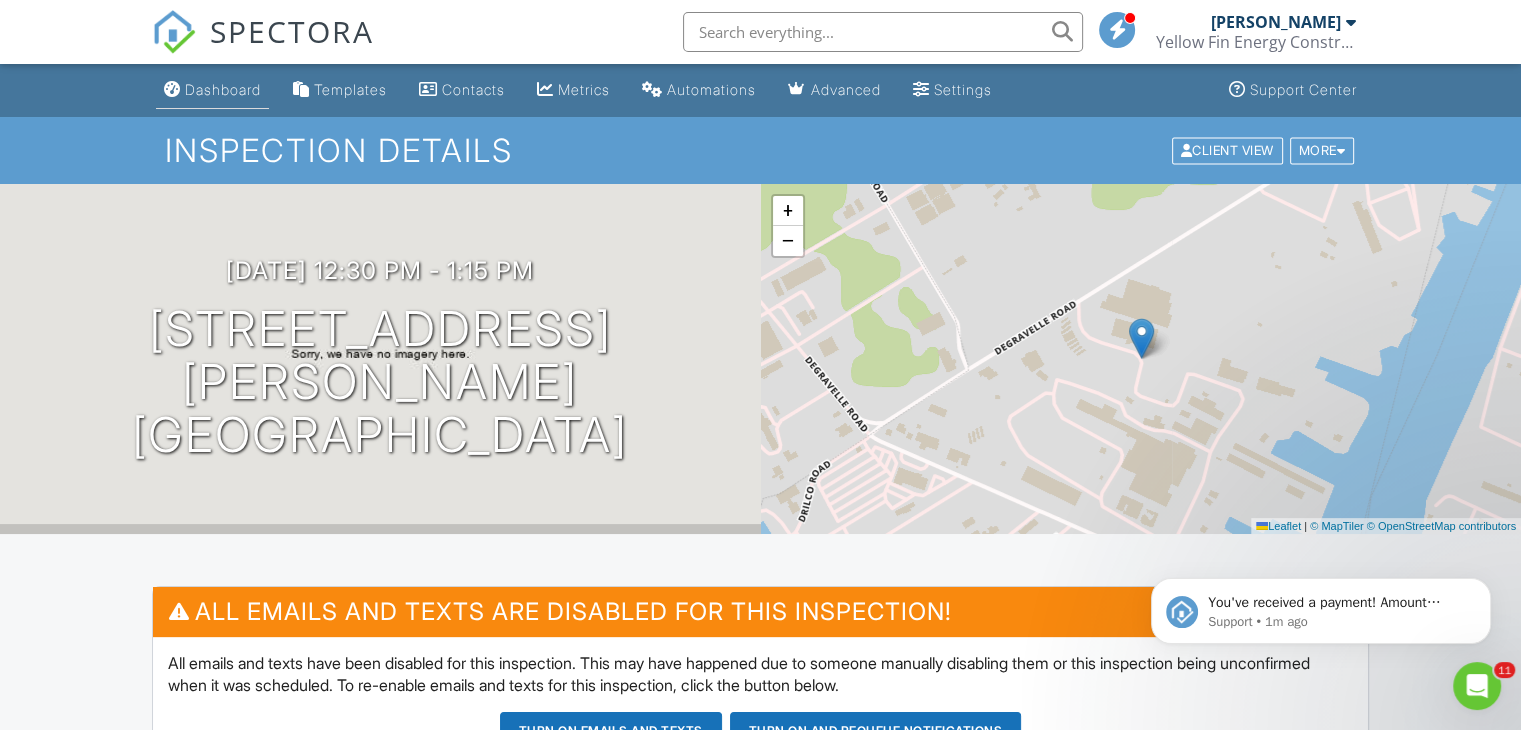 click on "Dashboard" at bounding box center [223, 89] 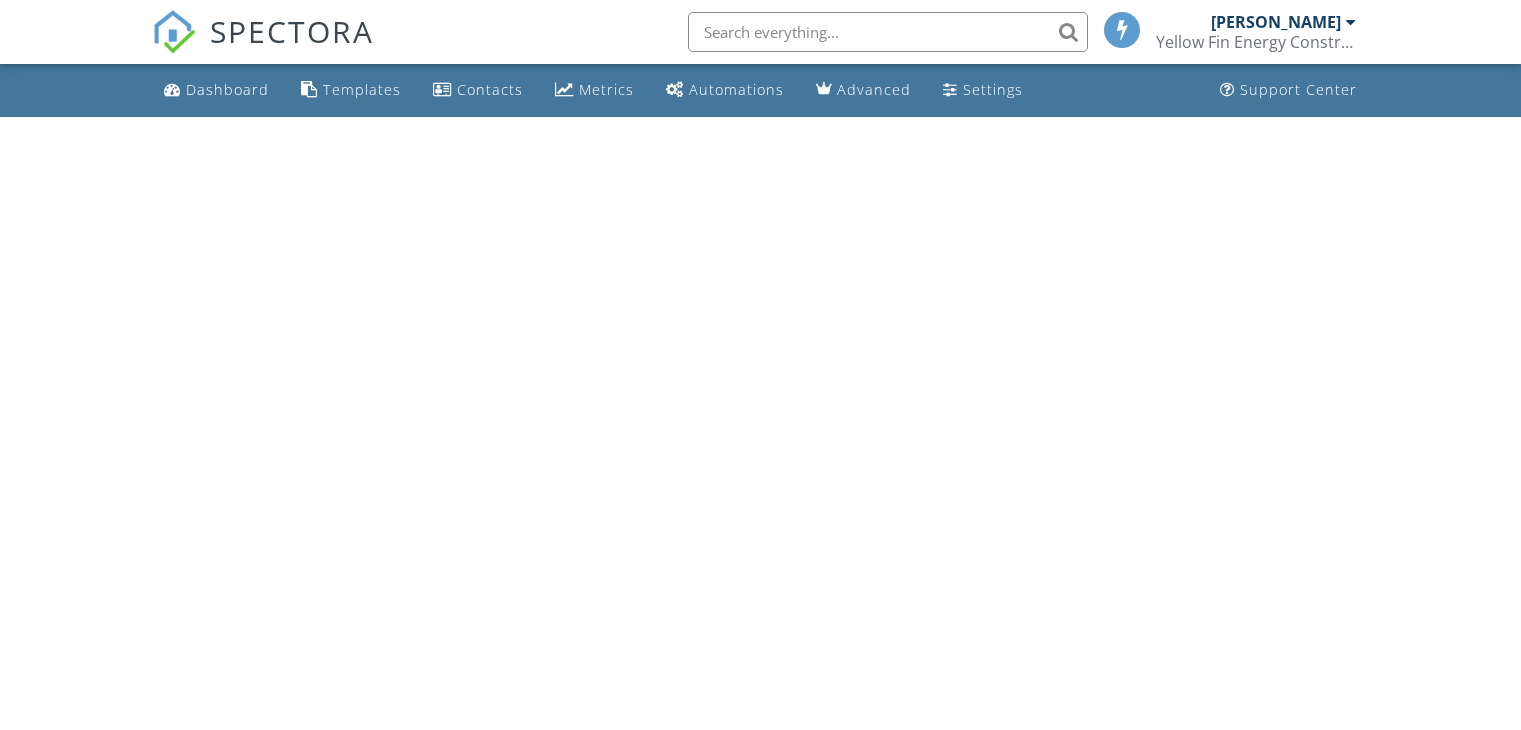 scroll, scrollTop: 0, scrollLeft: 0, axis: both 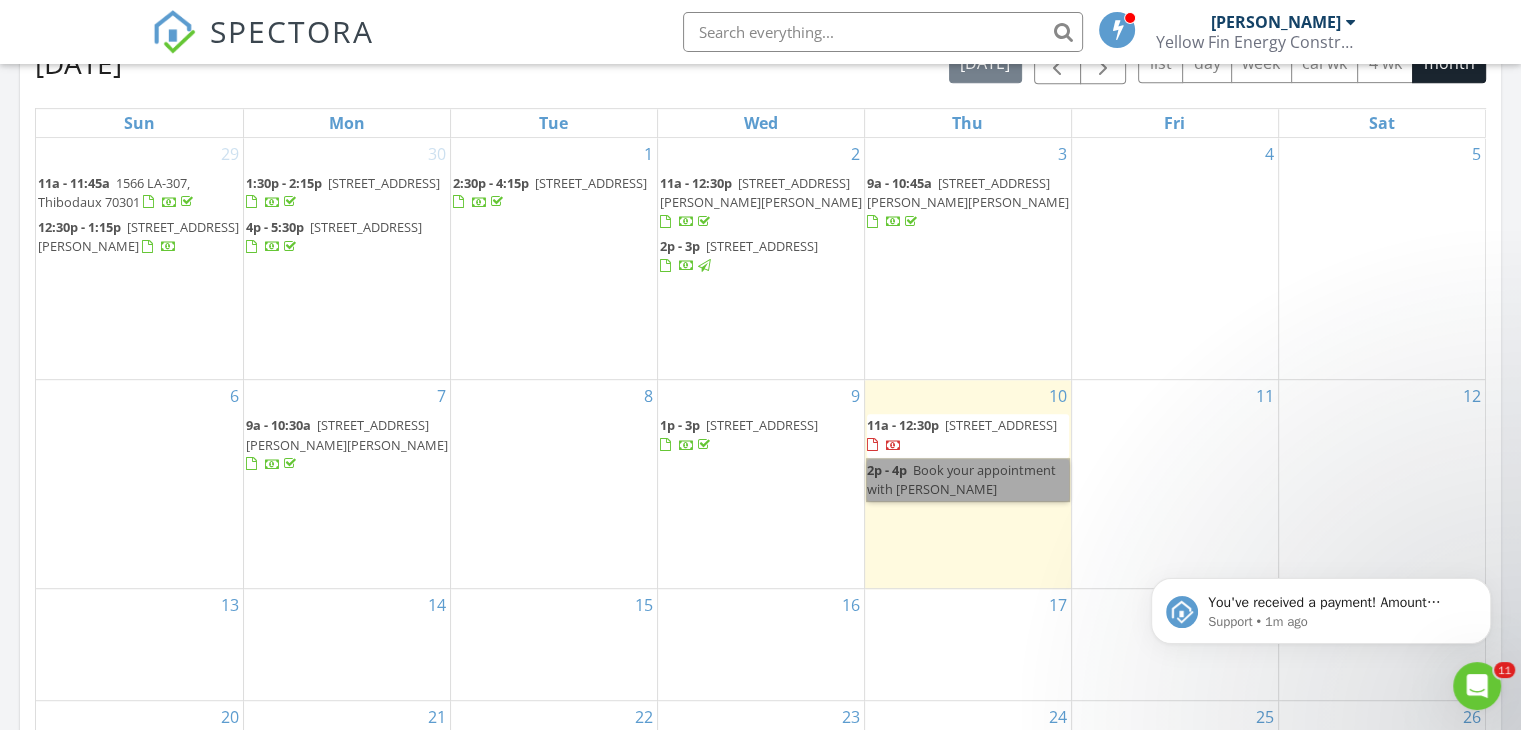 drag, startPoint x: 1041, startPoint y: 475, endPoint x: 964, endPoint y: 473, distance: 77.02597 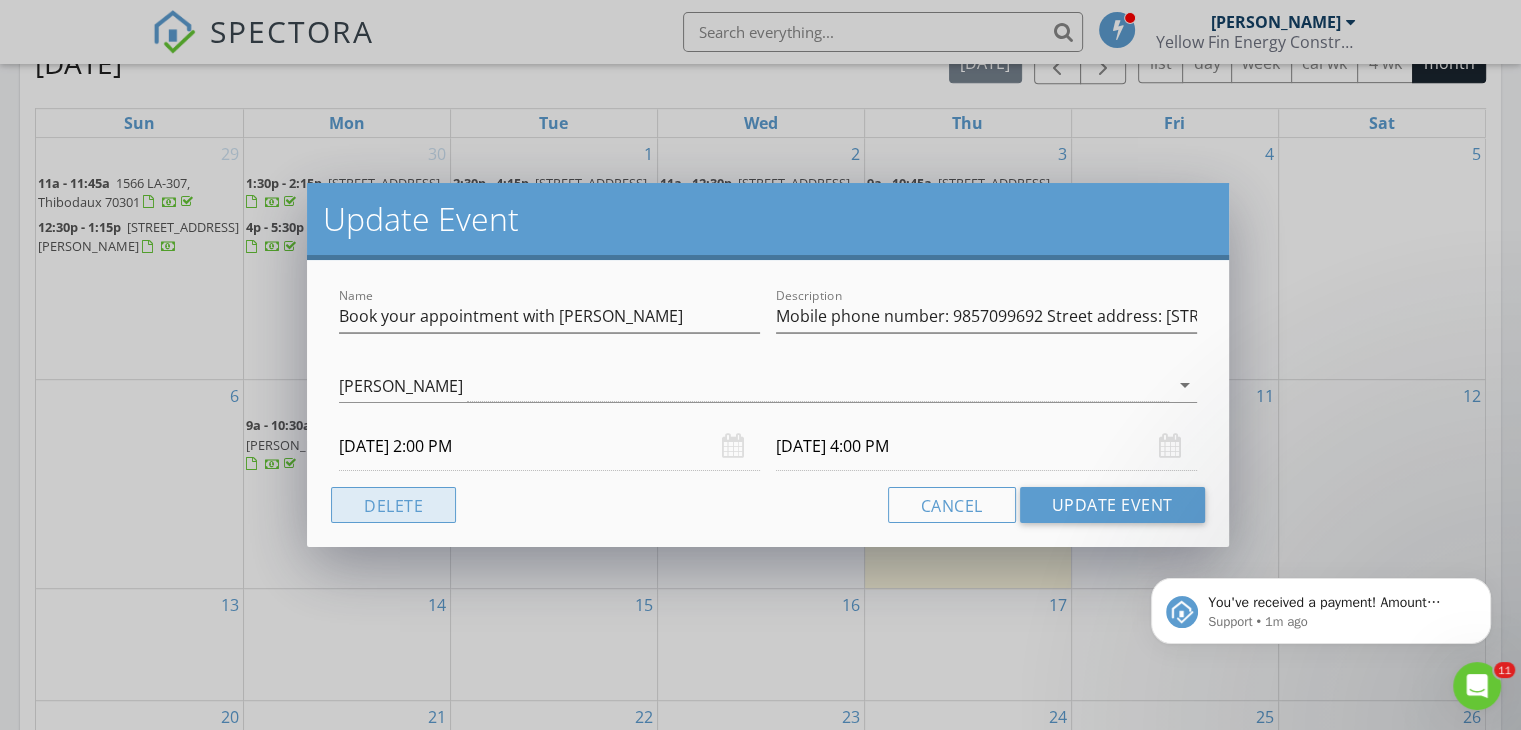 click on "Delete" at bounding box center [393, 505] 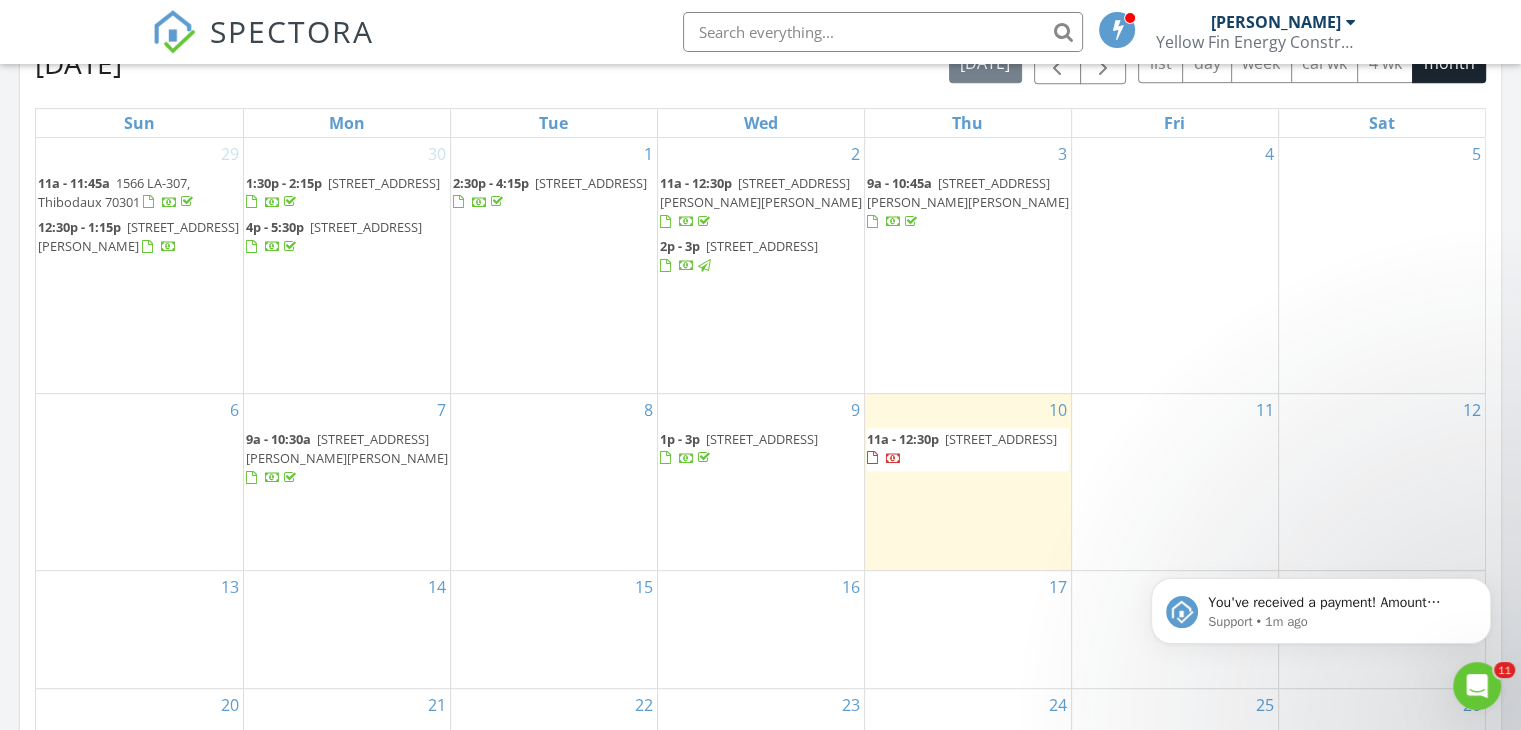 scroll, scrollTop: 275, scrollLeft: 0, axis: vertical 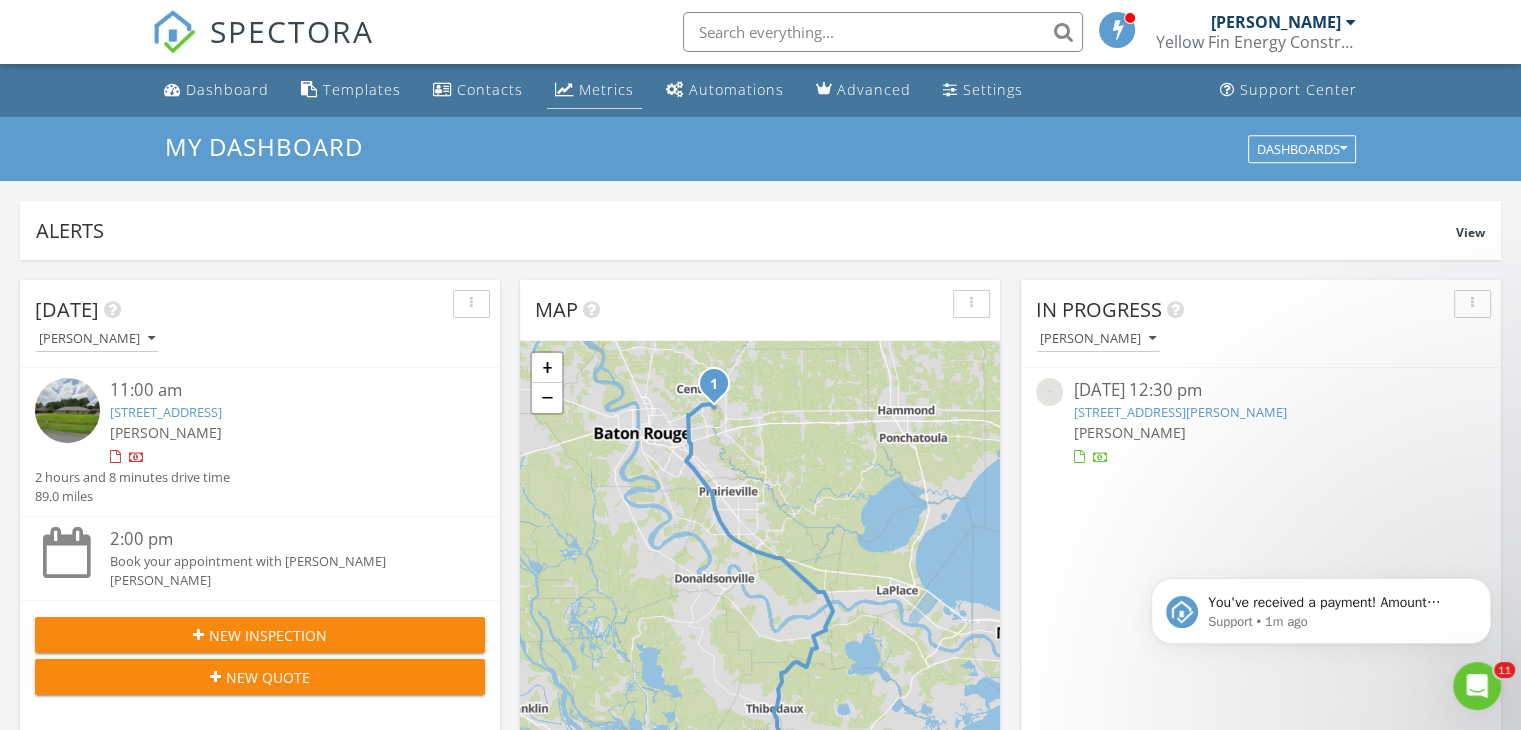 click on "Metrics" at bounding box center (606, 89) 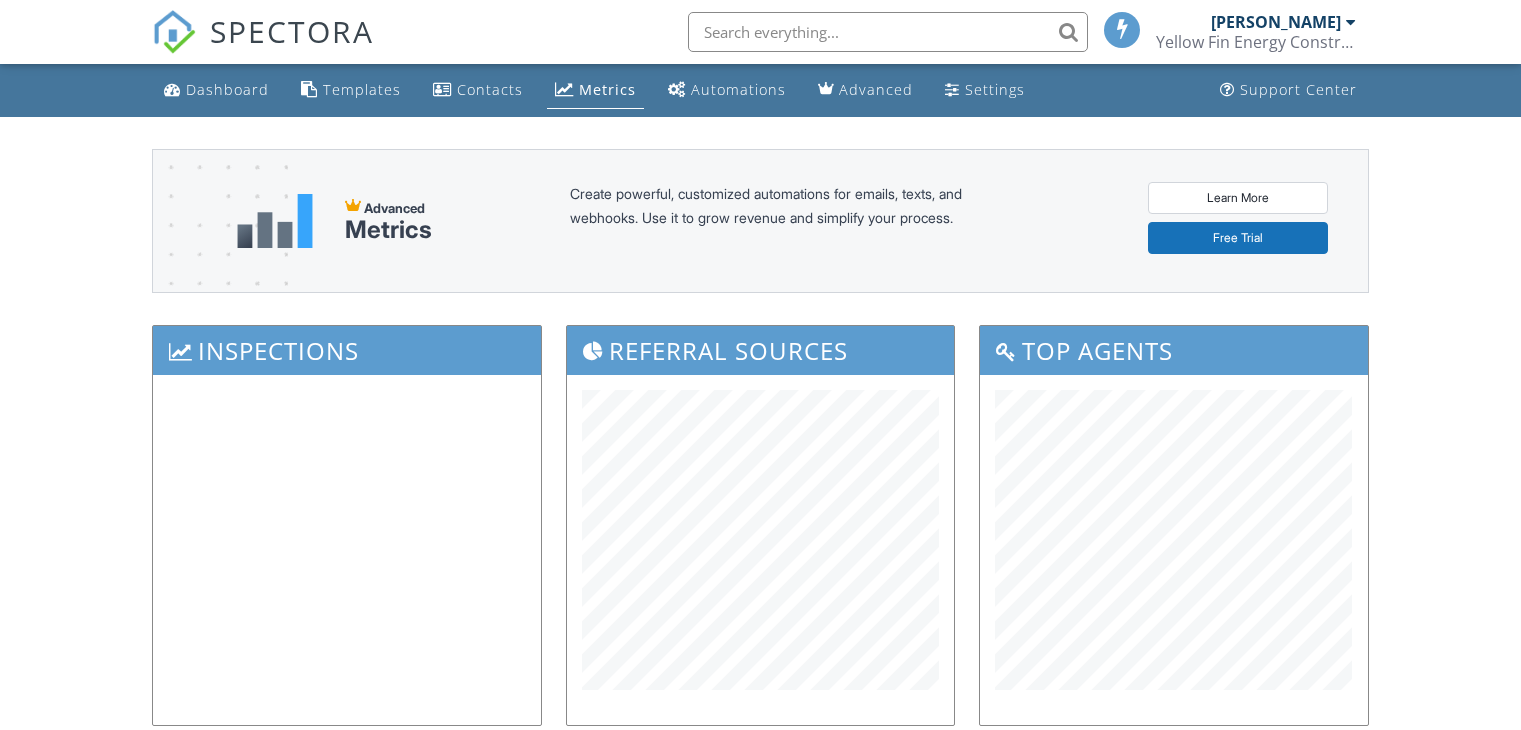 scroll, scrollTop: 0, scrollLeft: 0, axis: both 